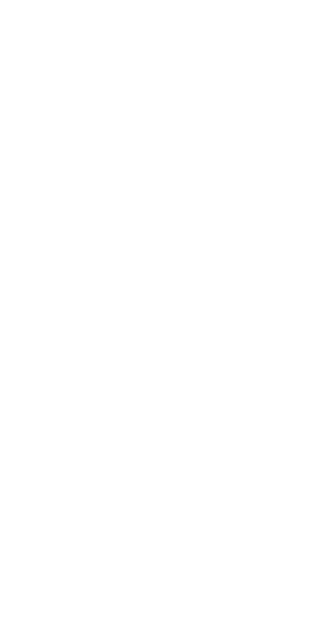 scroll, scrollTop: 0, scrollLeft: 0, axis: both 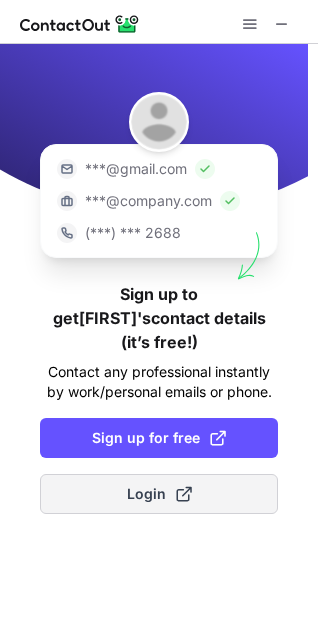 click on "Login" at bounding box center (159, 494) 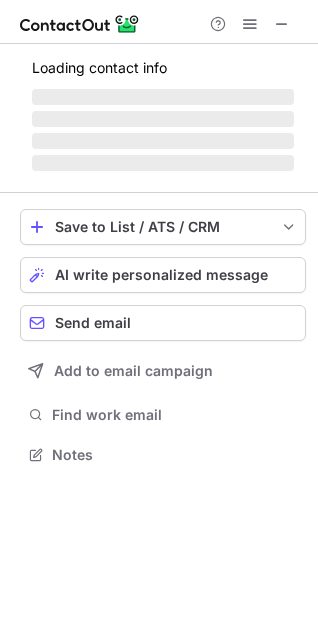 scroll, scrollTop: 10, scrollLeft: 10, axis: both 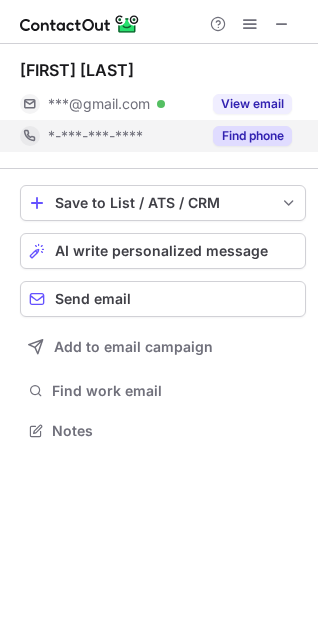 click on "Find phone" at bounding box center (246, 136) 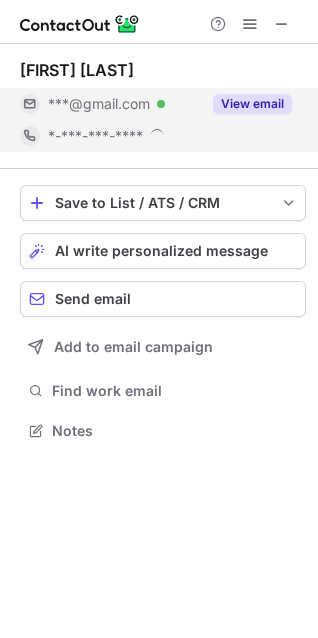 click on "View email" at bounding box center (252, 104) 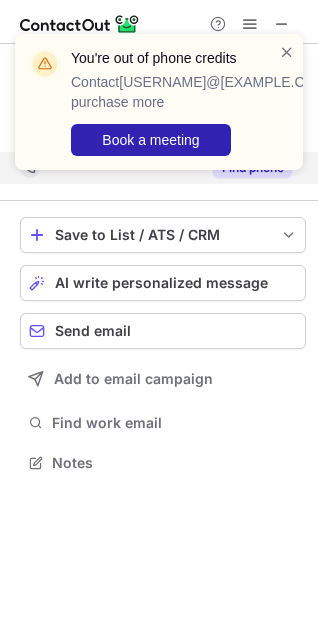 scroll, scrollTop: 10, scrollLeft: 10, axis: both 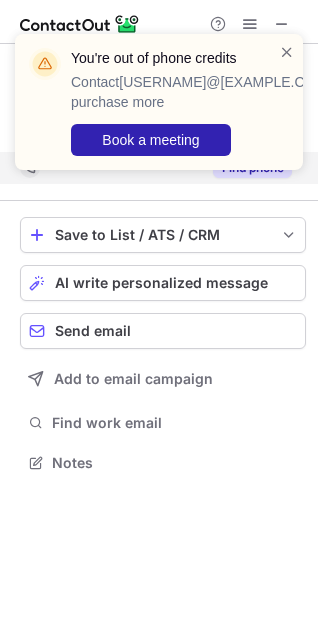 click on "You're out of phone credits Contact  elie@contactout.io  to purchase more Book a meeting" at bounding box center [159, 102] 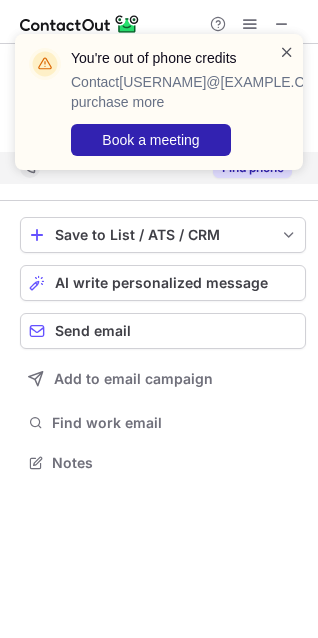 click at bounding box center (287, 52) 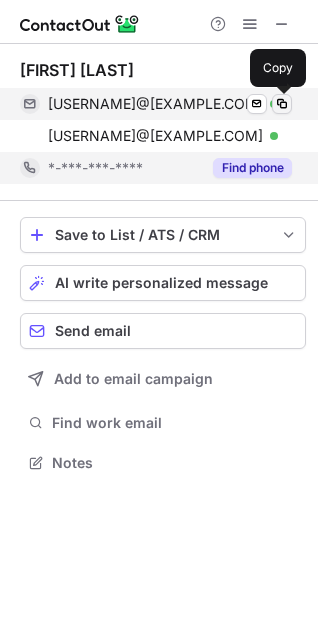click at bounding box center (282, 104) 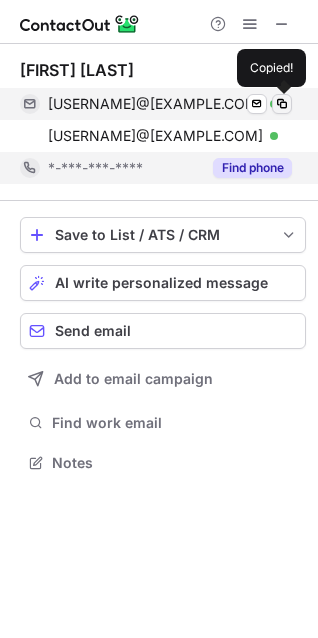 click at bounding box center (282, 104) 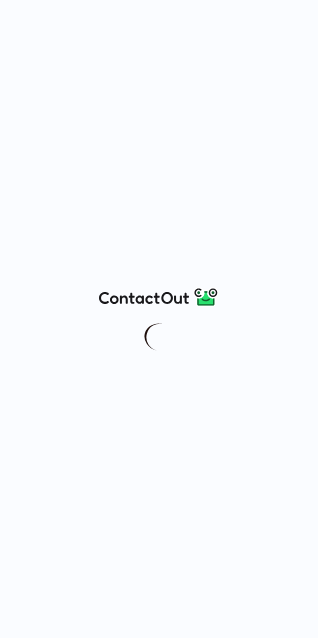 scroll, scrollTop: 0, scrollLeft: 0, axis: both 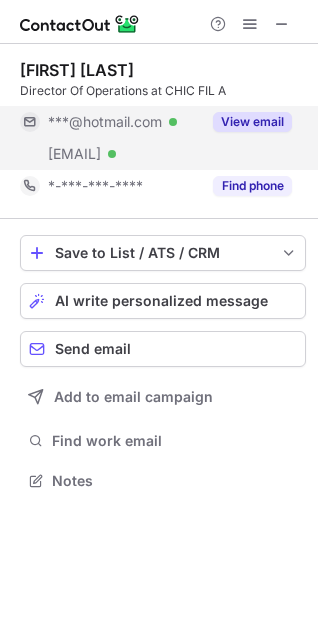 click on "View email" at bounding box center [246, 122] 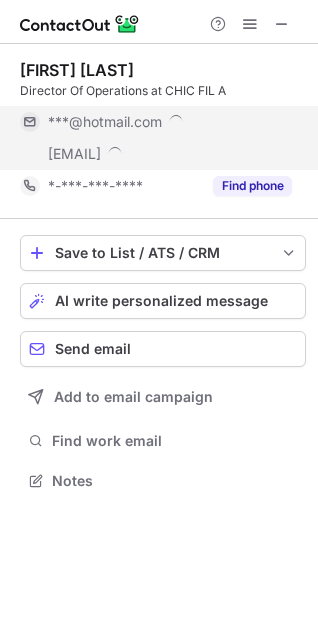 scroll, scrollTop: 10, scrollLeft: 10, axis: both 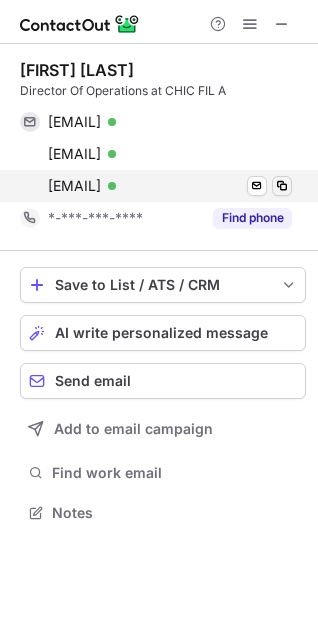 click at bounding box center (282, 186) 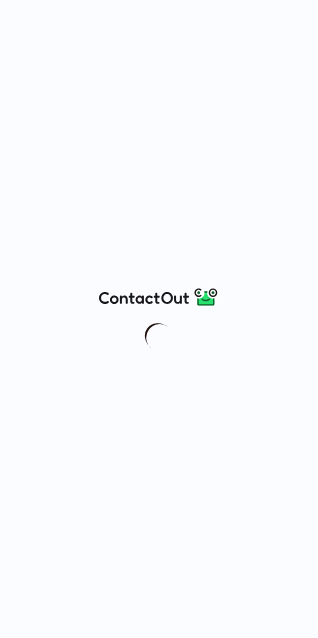 scroll, scrollTop: 0, scrollLeft: 0, axis: both 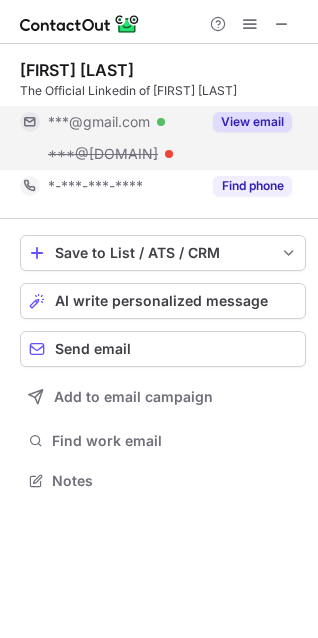 click on "View email" at bounding box center [252, 122] 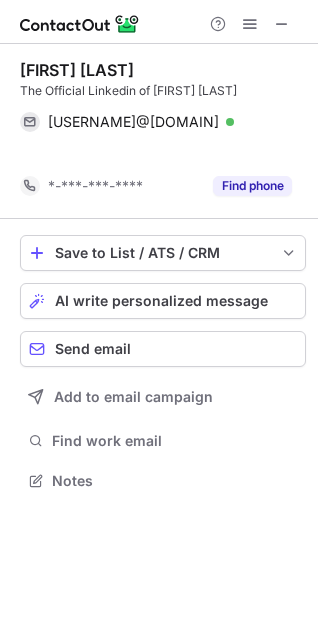 scroll, scrollTop: 435, scrollLeft: 318, axis: both 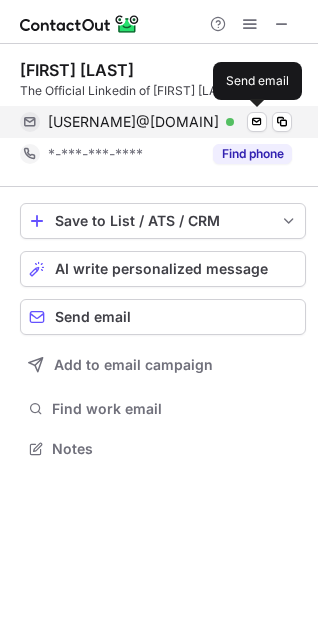 click on "[USERNAME]@[DOMAIN]" at bounding box center (133, 122) 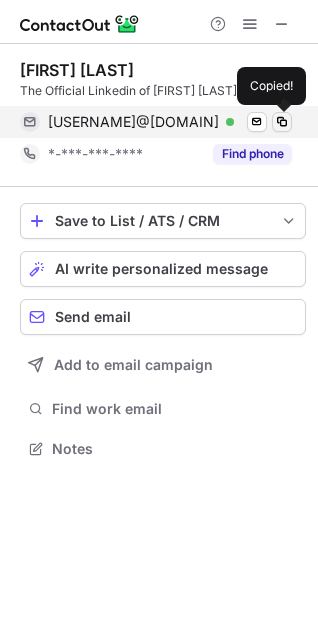 click at bounding box center (282, 122) 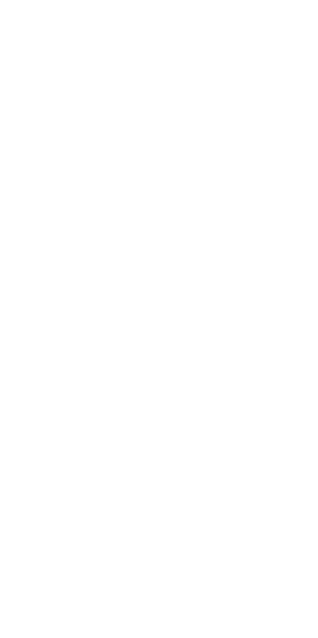 scroll, scrollTop: 0, scrollLeft: 0, axis: both 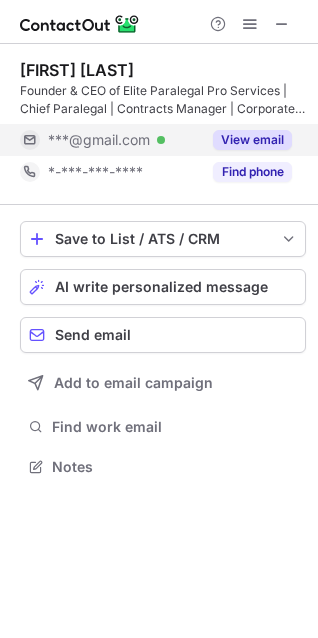 click on "View email" at bounding box center (252, 140) 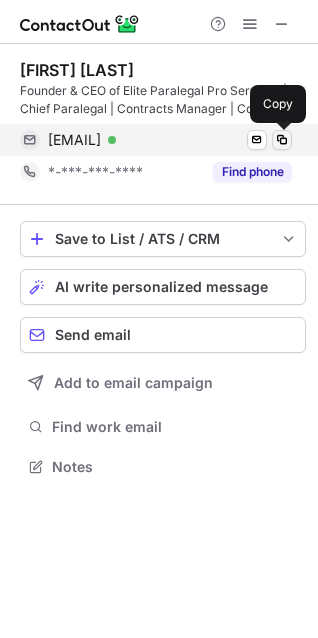 click at bounding box center [282, 140] 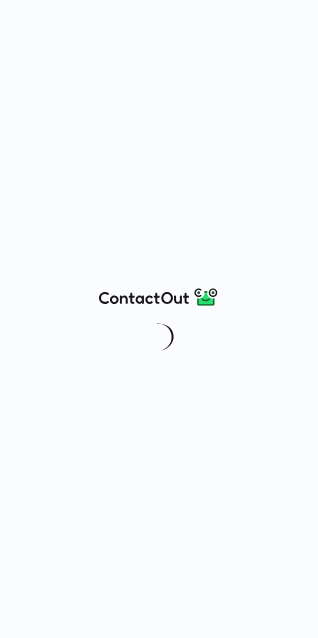 scroll, scrollTop: 0, scrollLeft: 0, axis: both 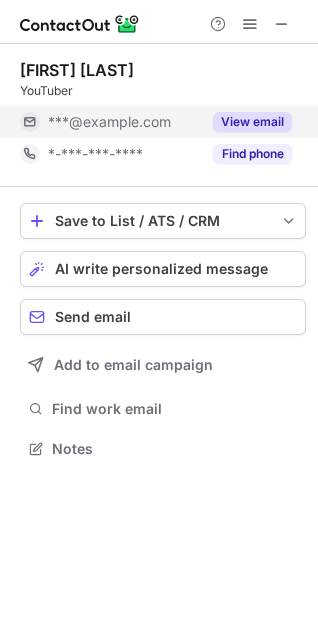 click on "View email" at bounding box center (252, 122) 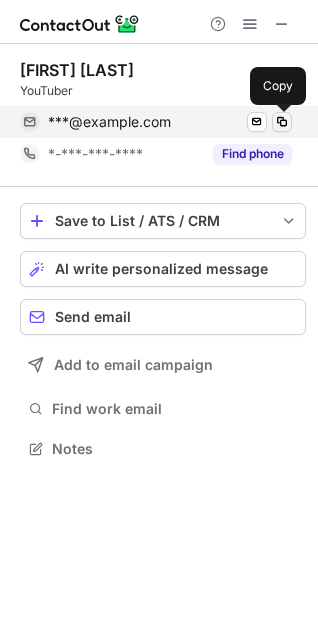 click at bounding box center (282, 122) 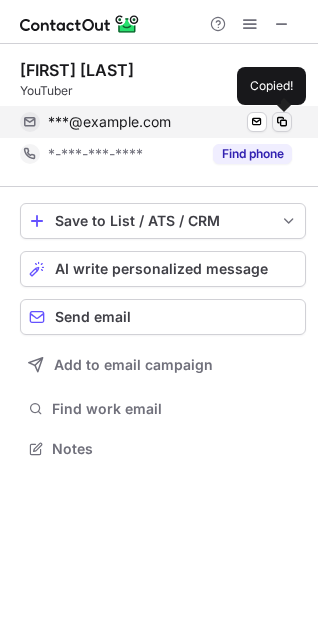 click at bounding box center [282, 122] 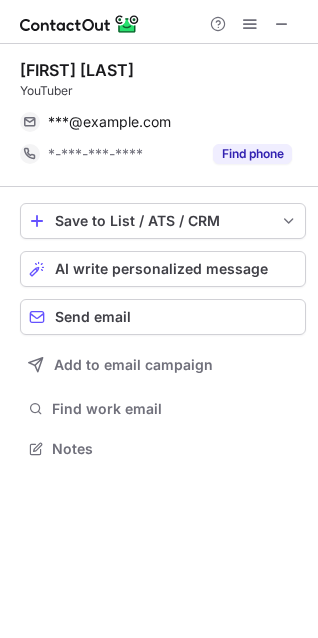scroll, scrollTop: 435, scrollLeft: 318, axis: both 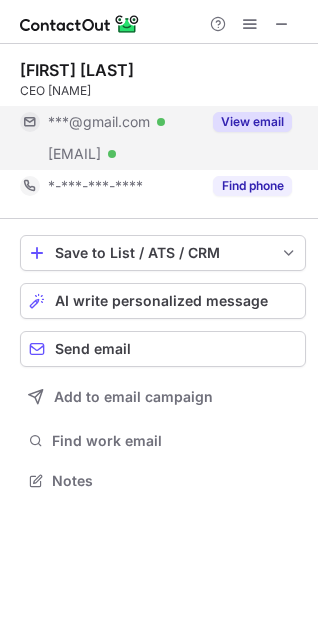 click on "View email" at bounding box center (252, 122) 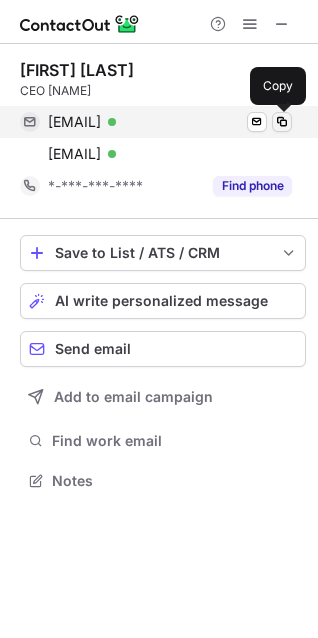 click at bounding box center [282, 122] 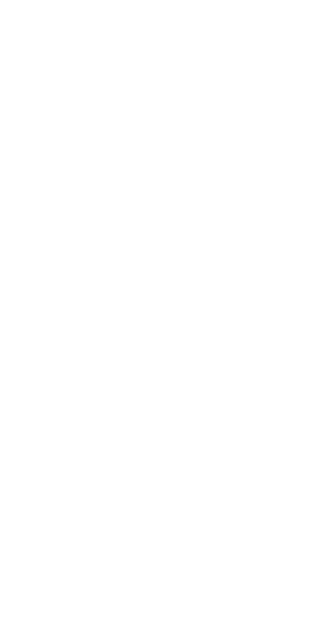 scroll, scrollTop: 0, scrollLeft: 0, axis: both 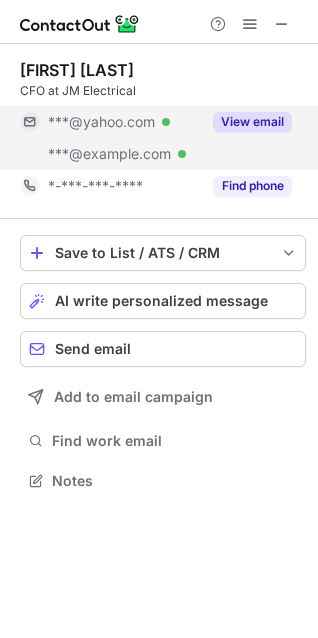 click on "View email" at bounding box center (252, 122) 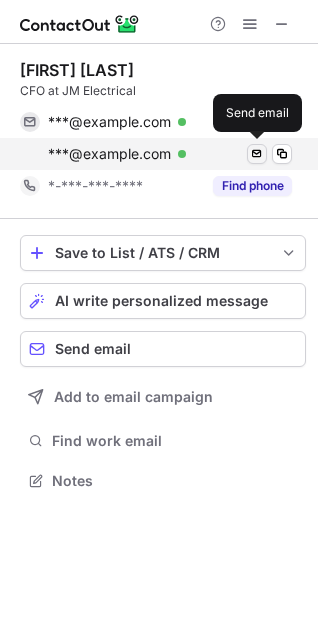 click at bounding box center (257, 154) 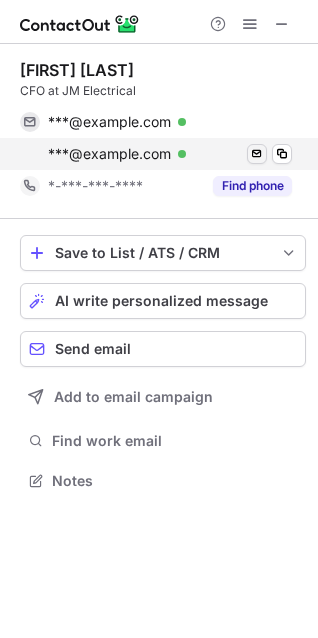 click at bounding box center (282, 154) 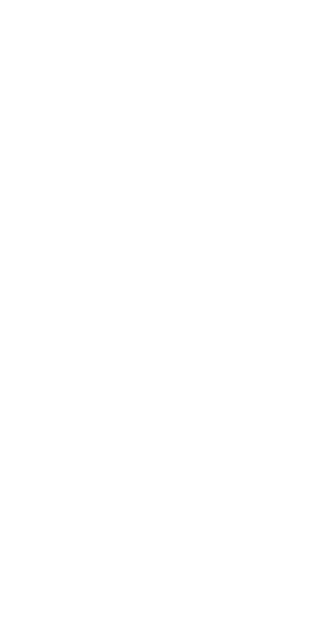 scroll, scrollTop: 0, scrollLeft: 0, axis: both 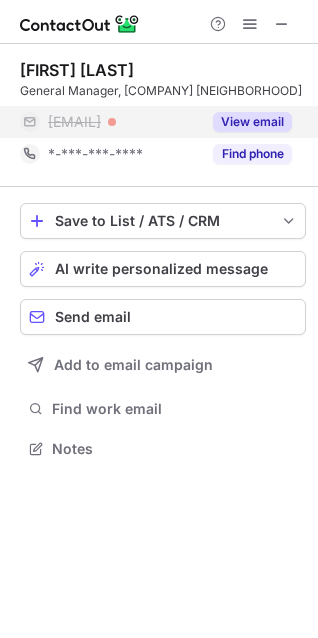 click on "View email" at bounding box center [246, 122] 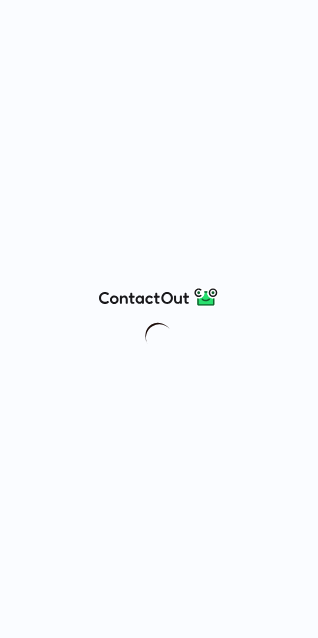 scroll, scrollTop: 0, scrollLeft: 0, axis: both 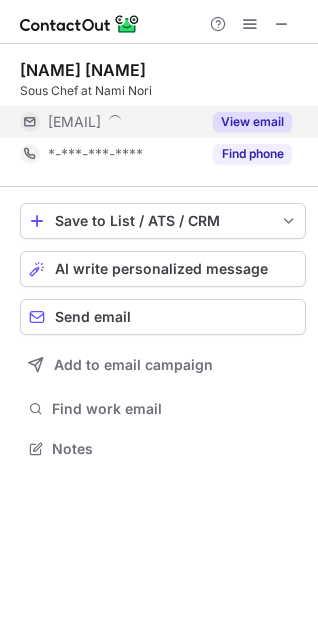 click on "View email" at bounding box center (252, 122) 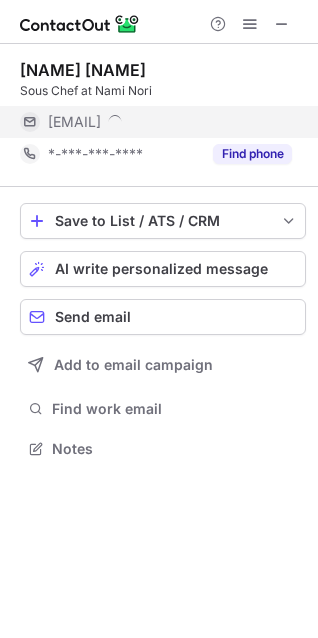 scroll, scrollTop: 10, scrollLeft: 10, axis: both 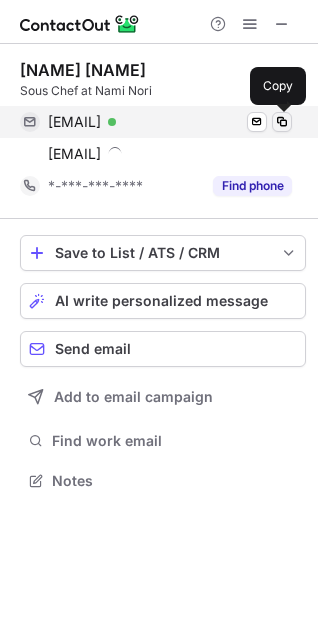 click at bounding box center (282, 122) 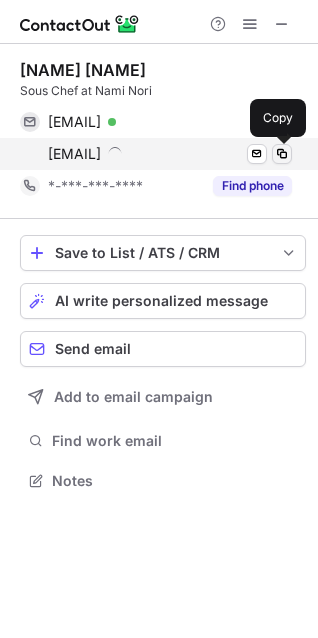 click at bounding box center [282, 154] 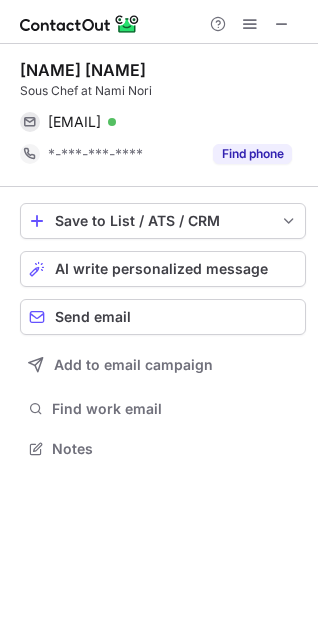scroll, scrollTop: 435, scrollLeft: 318, axis: both 